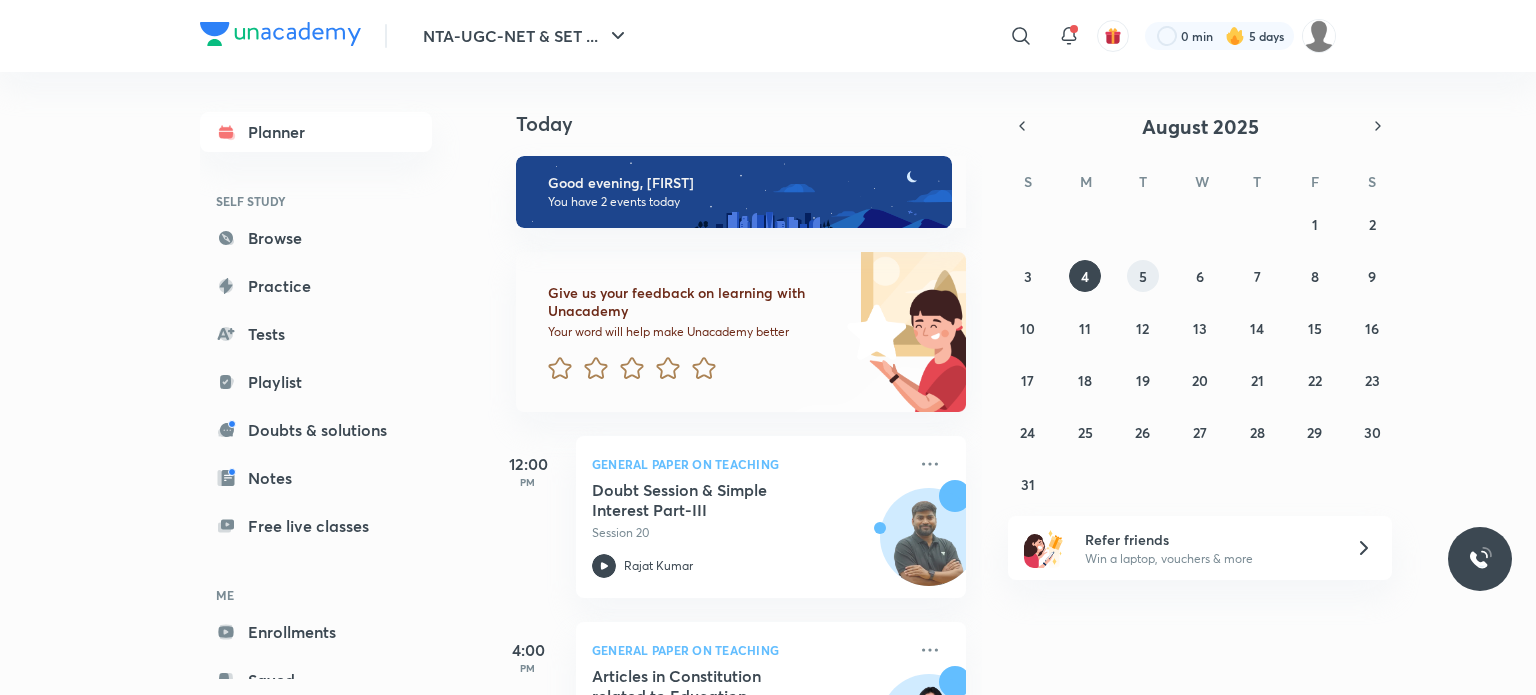 scroll, scrollTop: 0, scrollLeft: 0, axis: both 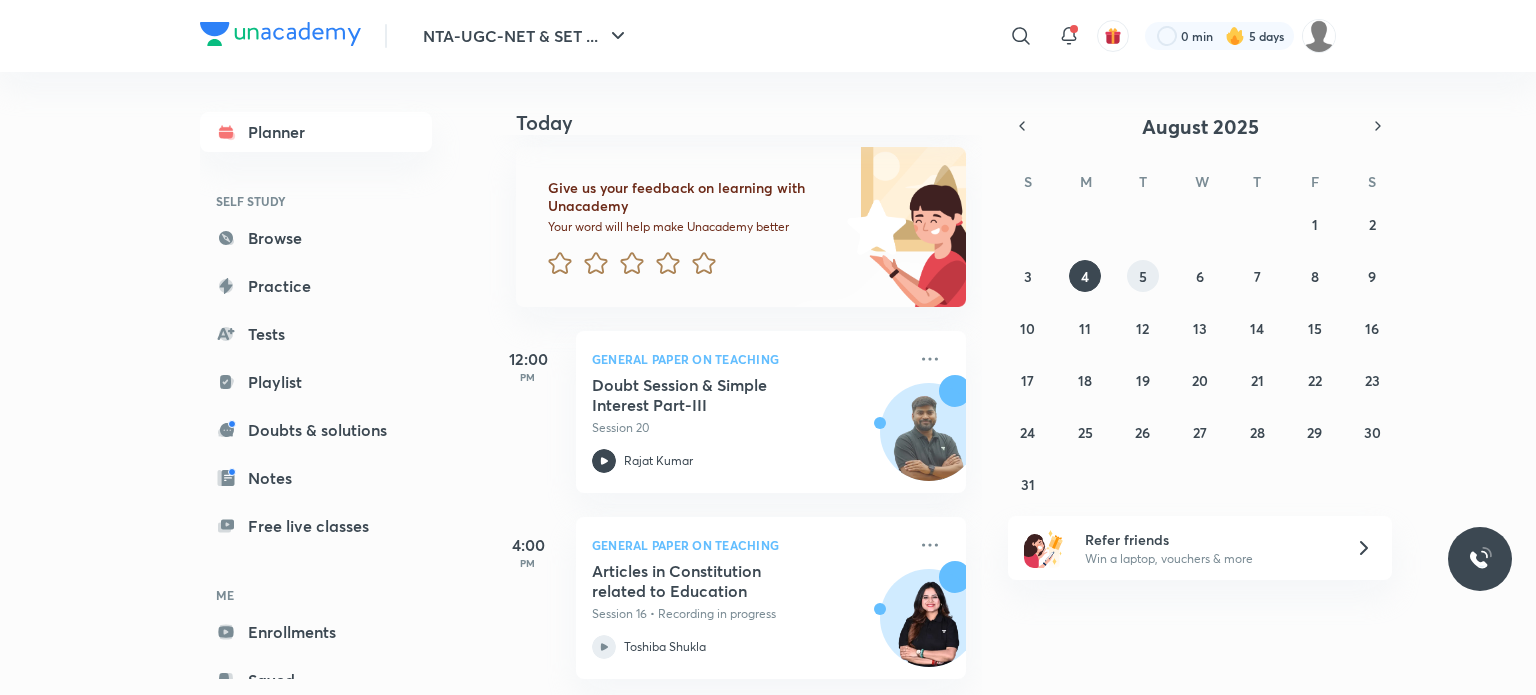 click on "5" at bounding box center [1143, 276] 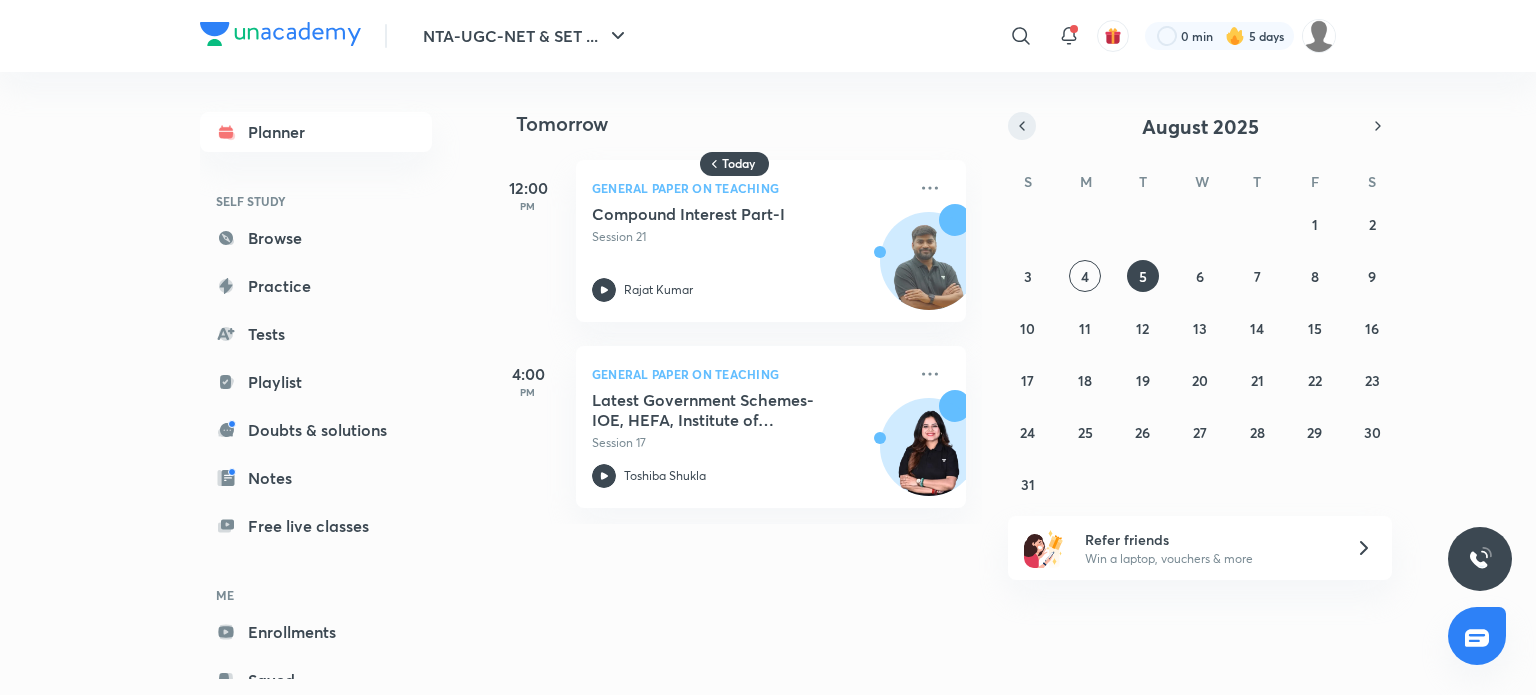 click 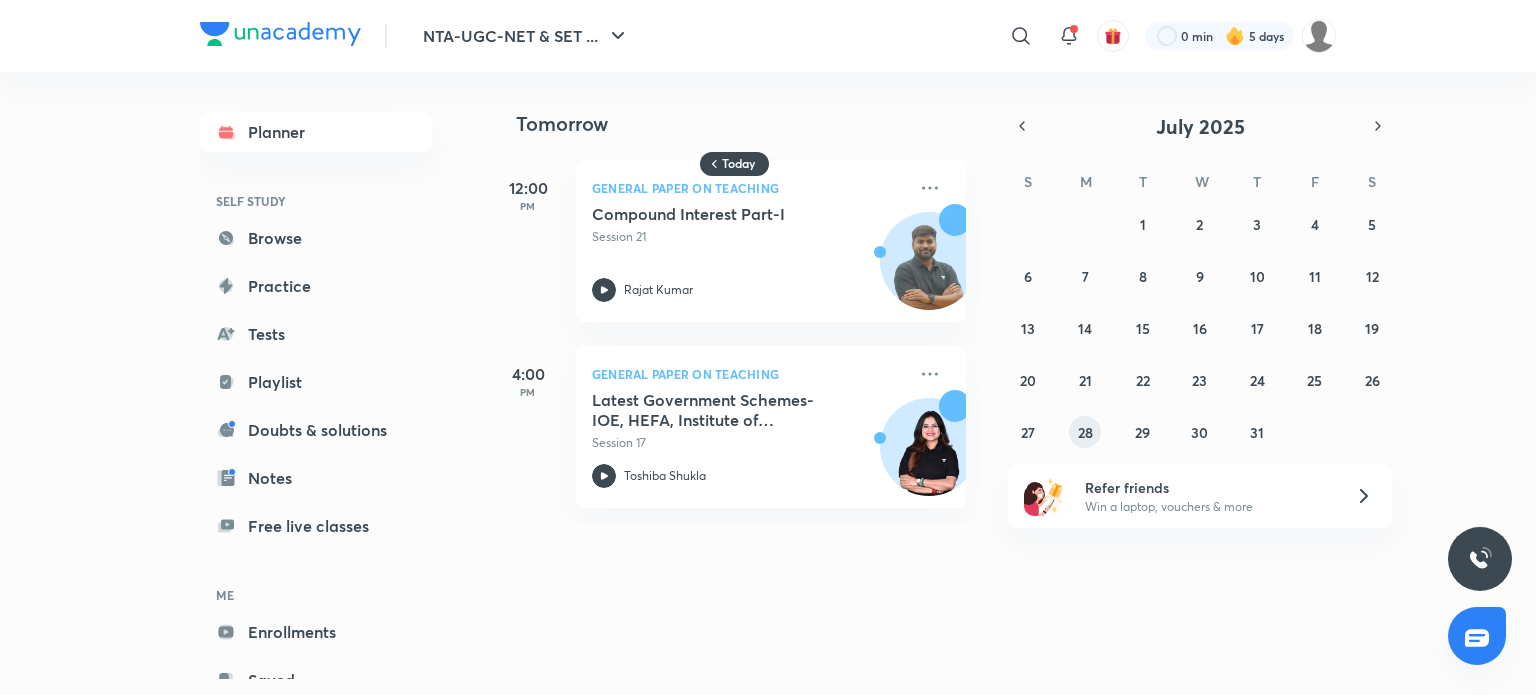 click on "28" at bounding box center (1085, 432) 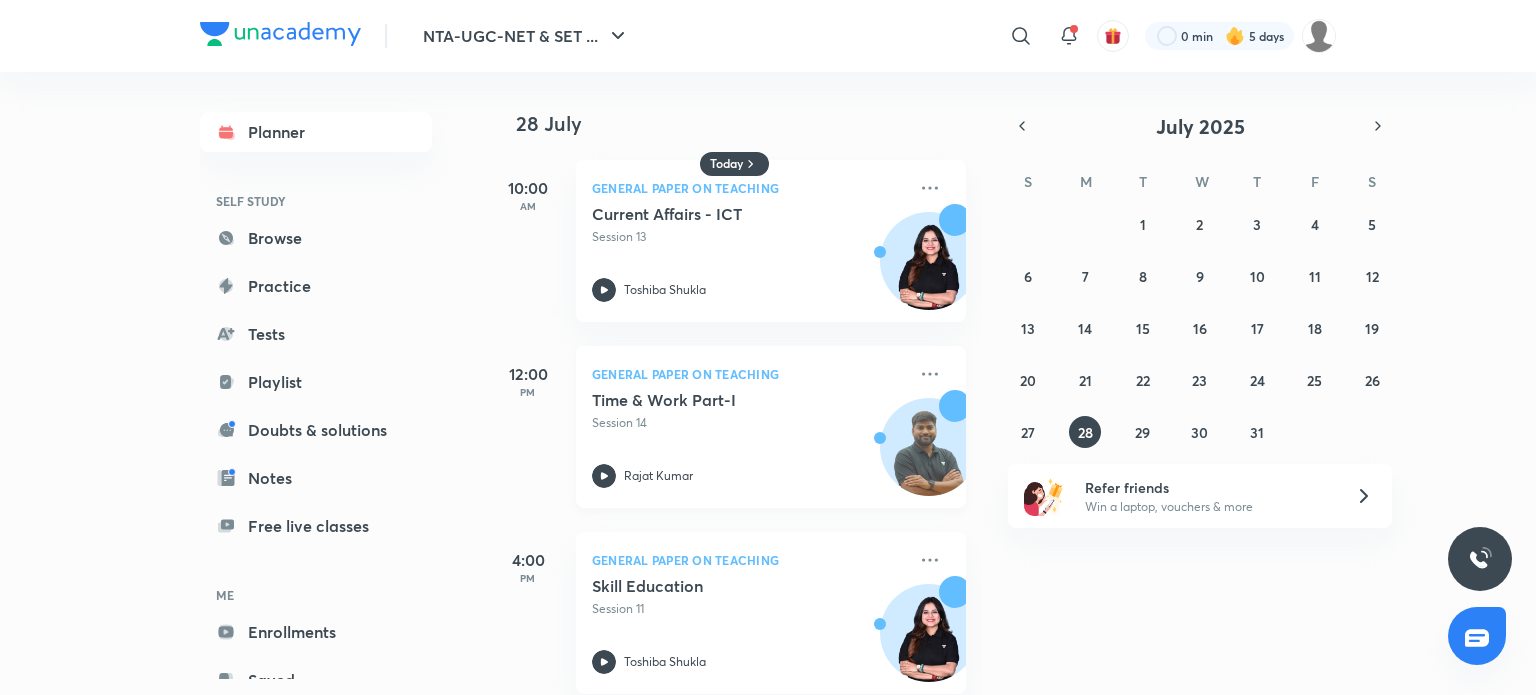 scroll, scrollTop: 402, scrollLeft: 0, axis: vertical 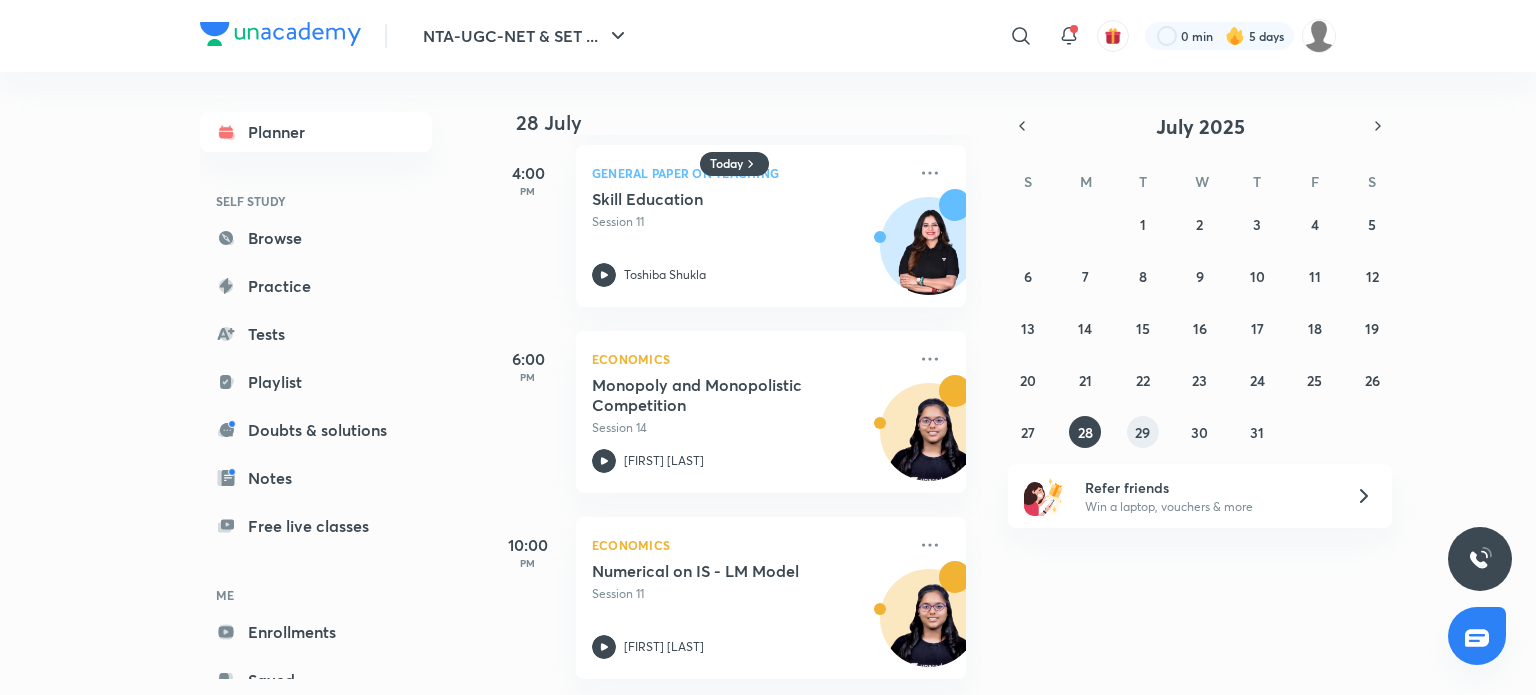 click on "29" at bounding box center [1143, 432] 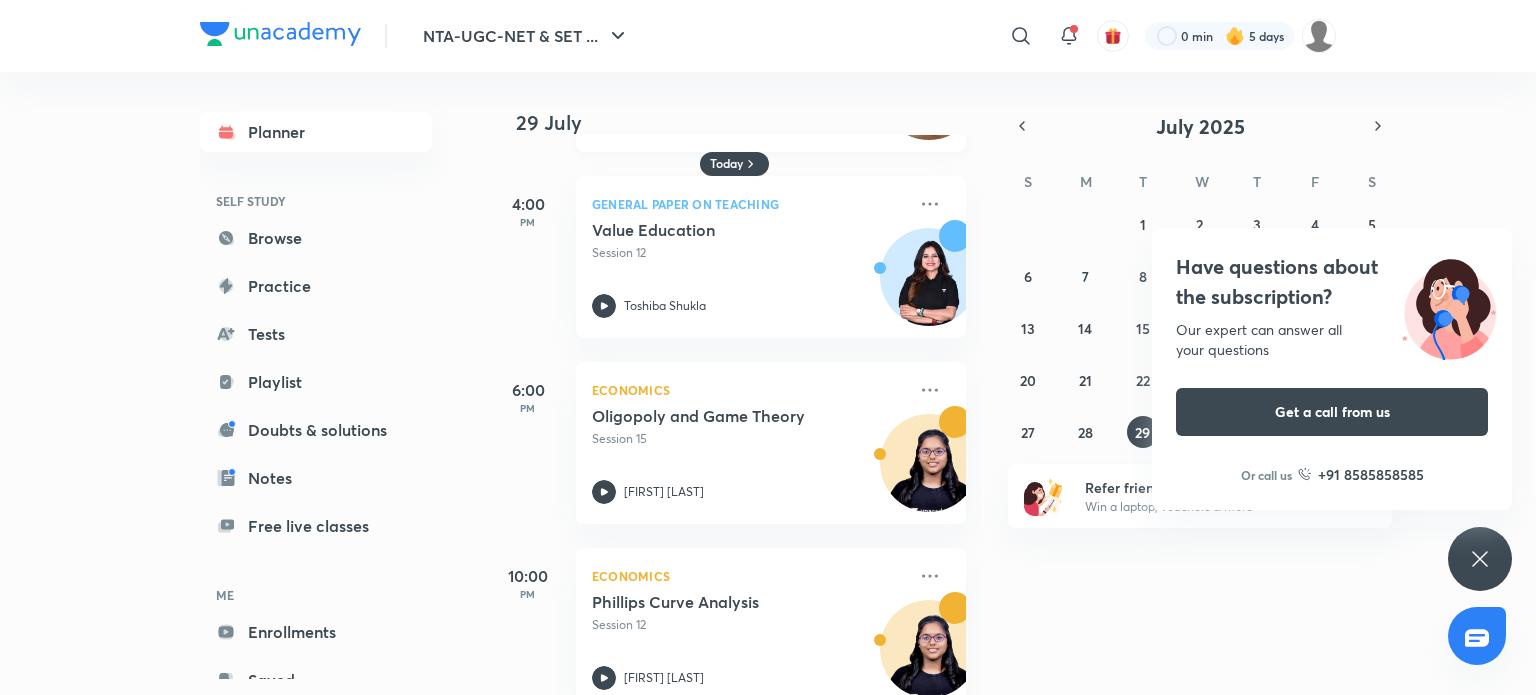 scroll, scrollTop: 402, scrollLeft: 0, axis: vertical 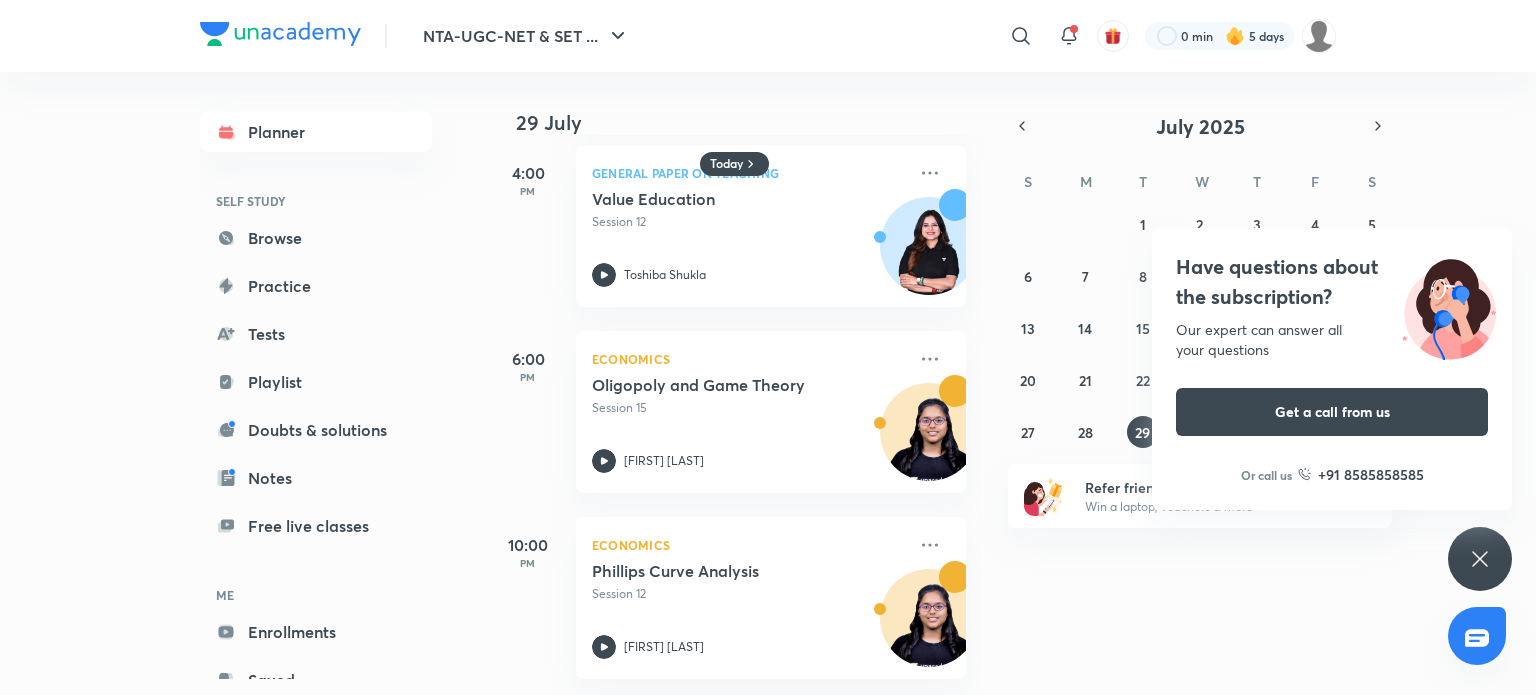click 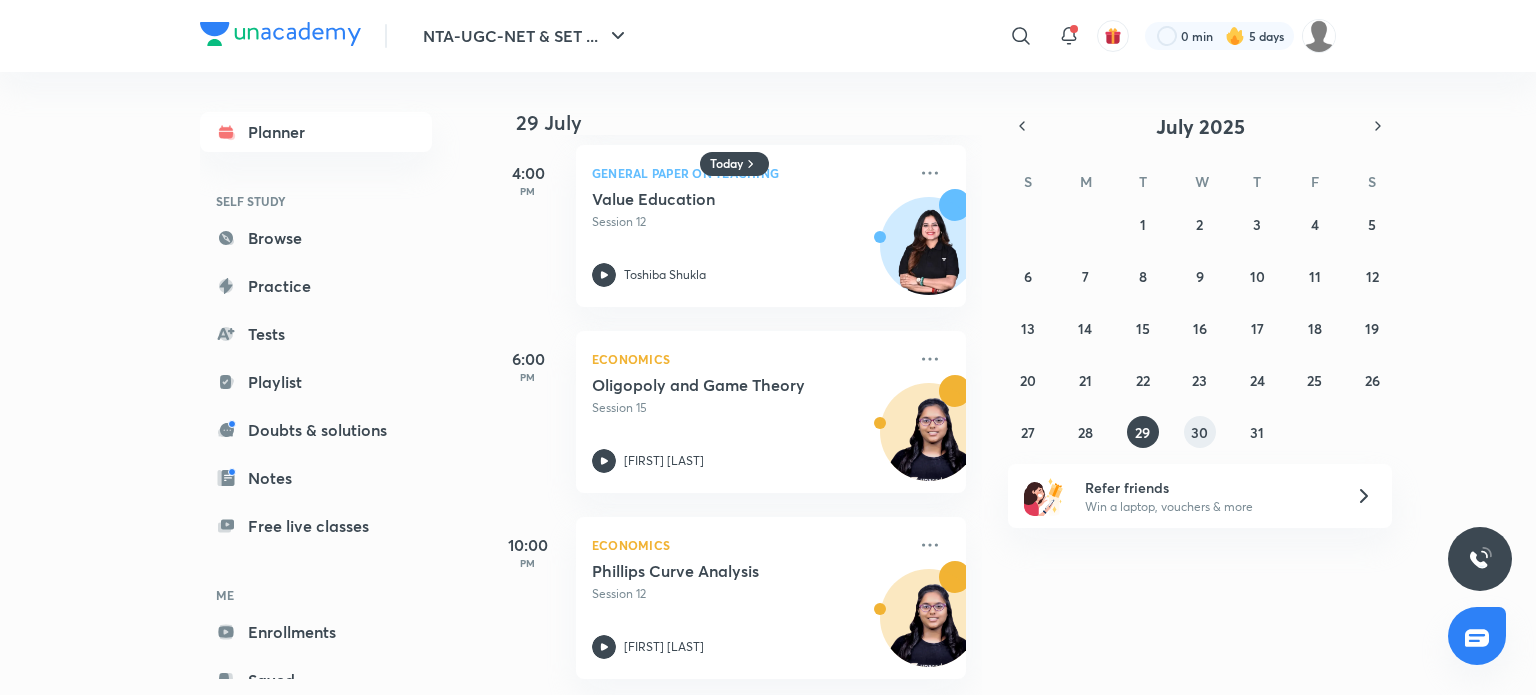 click on "30" at bounding box center (1199, 432) 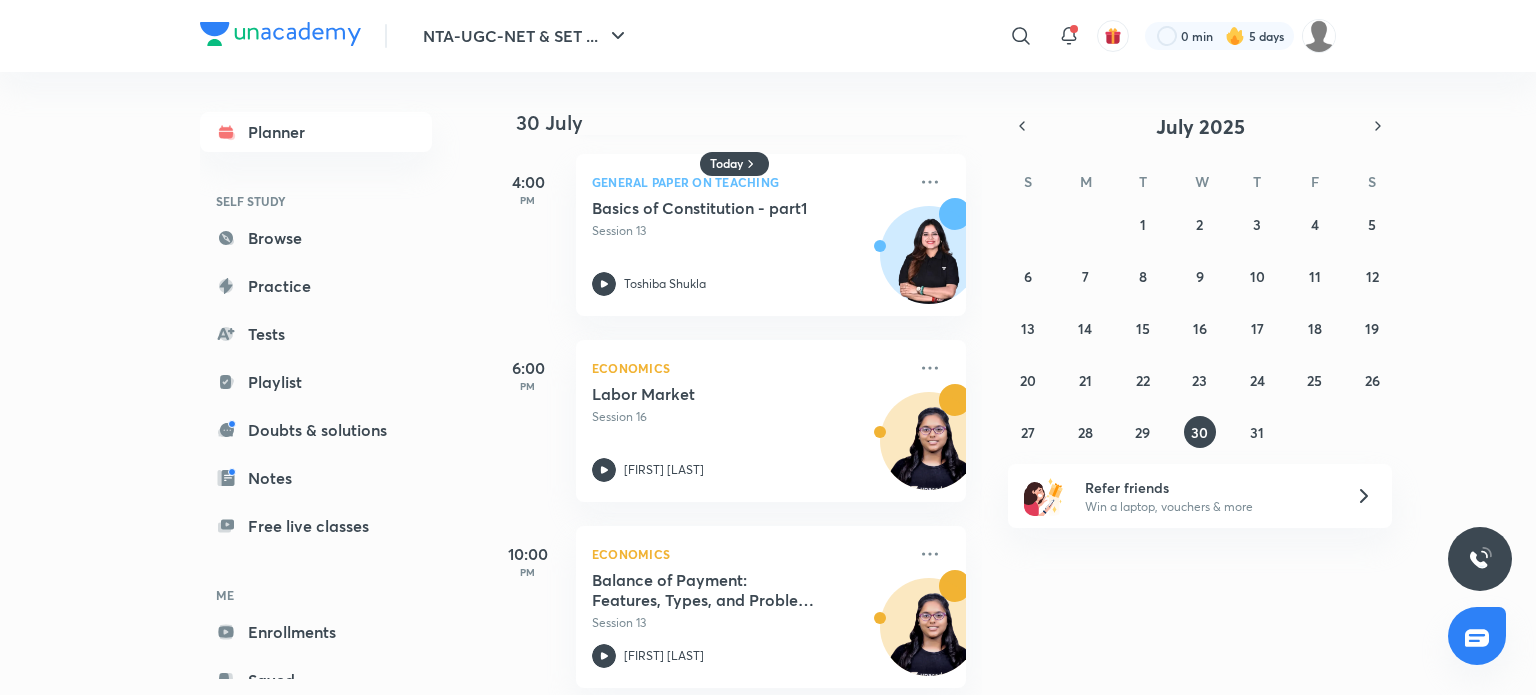 scroll, scrollTop: 402, scrollLeft: 0, axis: vertical 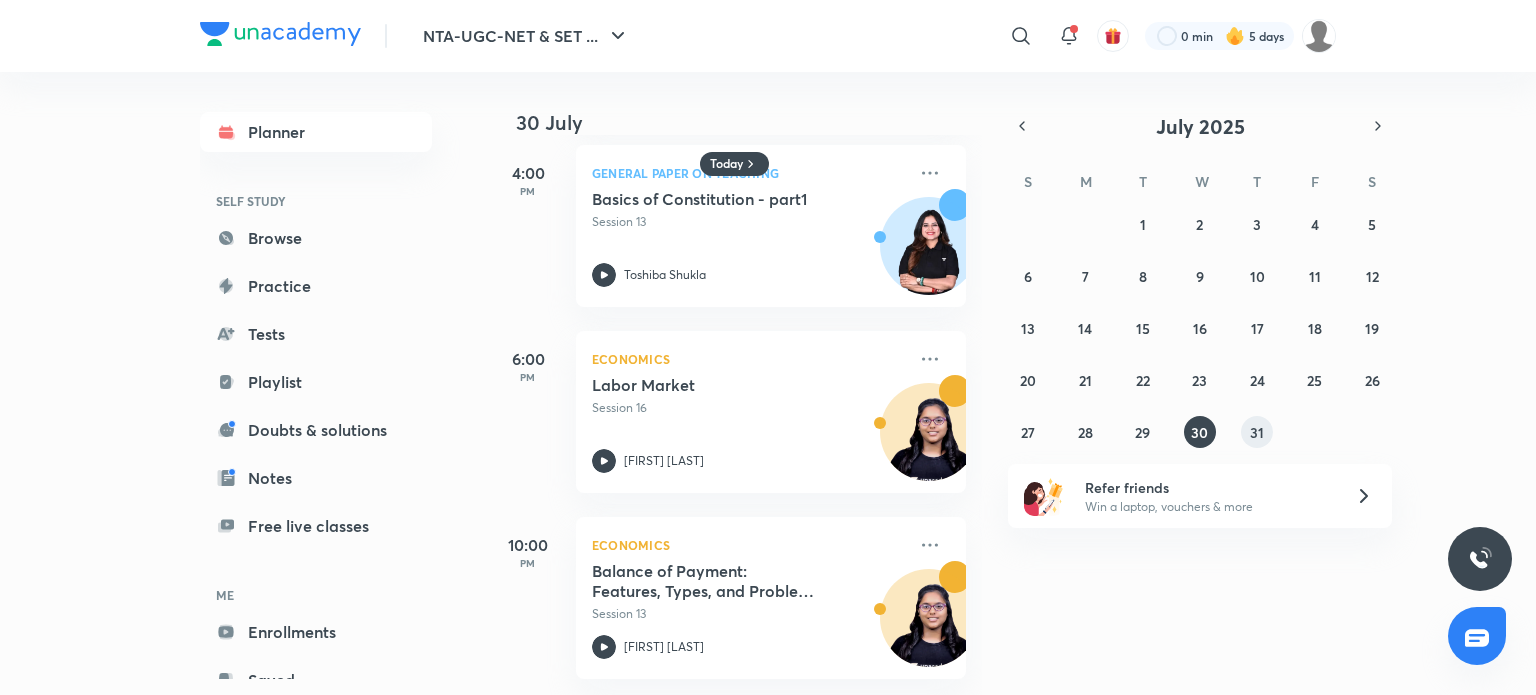 click on "31" at bounding box center [1257, 432] 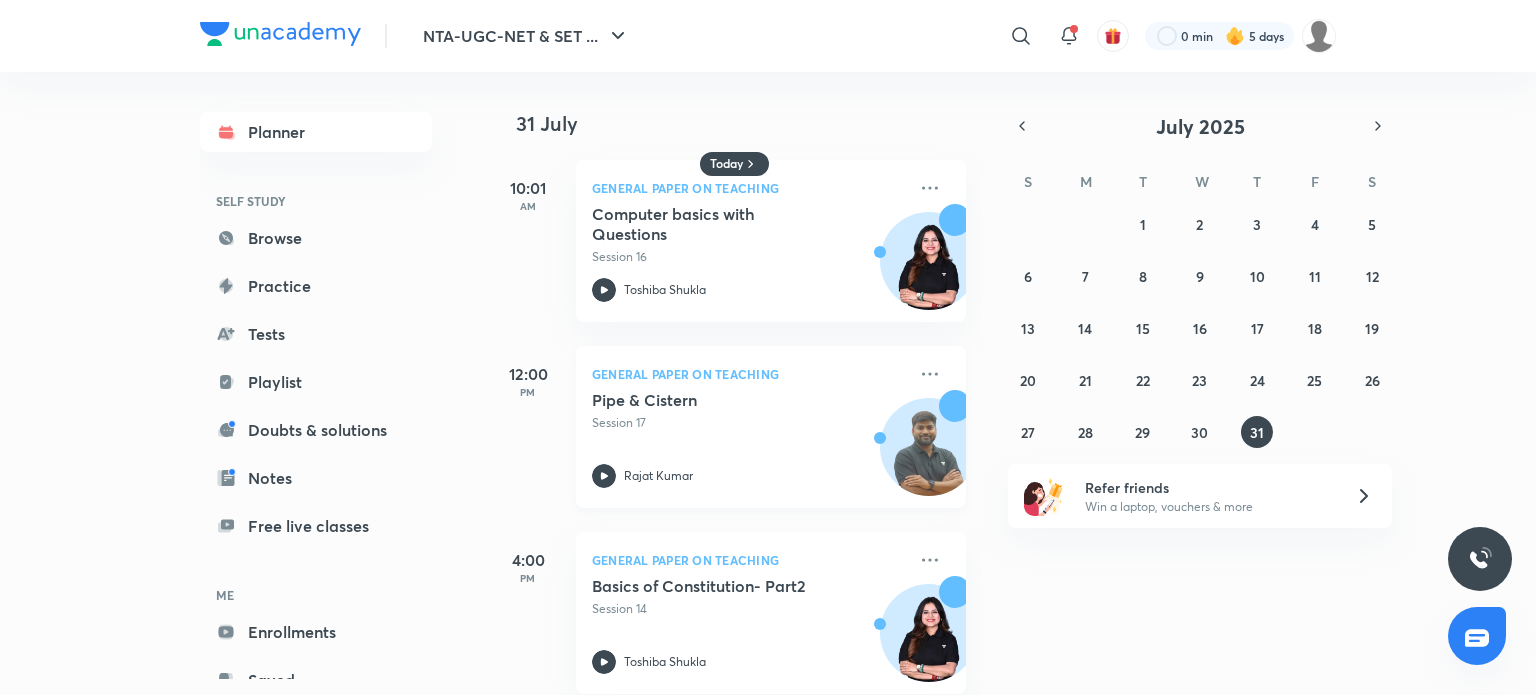 scroll, scrollTop: 216, scrollLeft: 0, axis: vertical 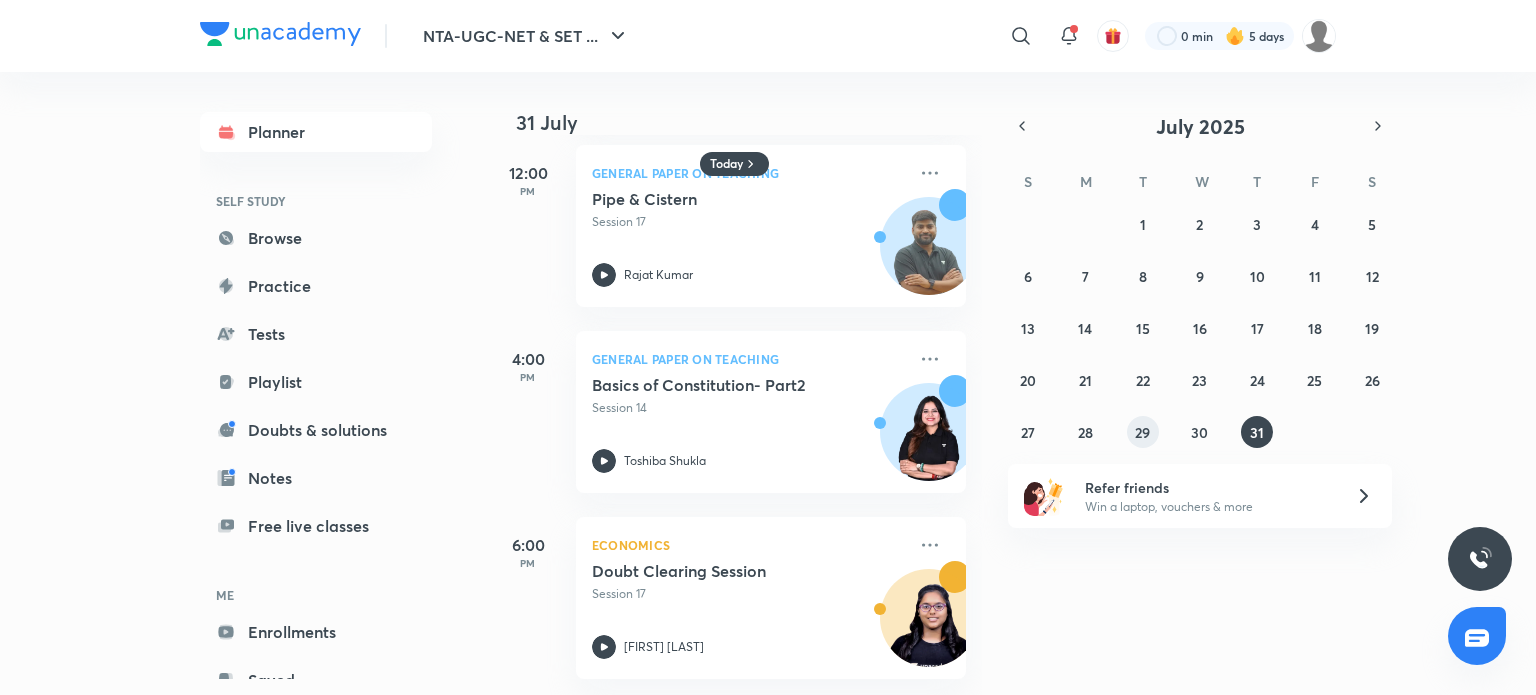 click on "29" at bounding box center [1142, 432] 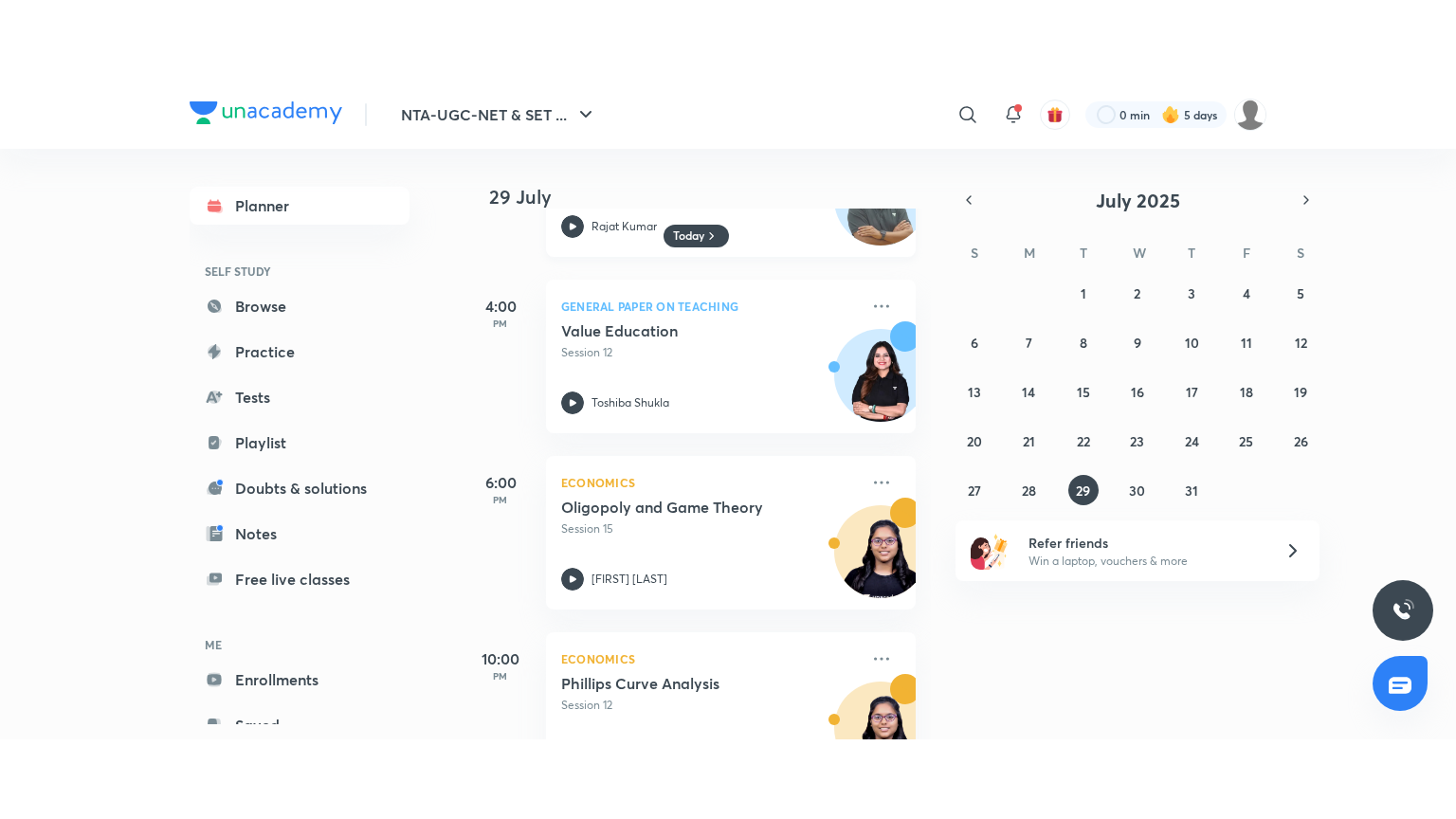 scroll, scrollTop: 381, scrollLeft: 0, axis: vertical 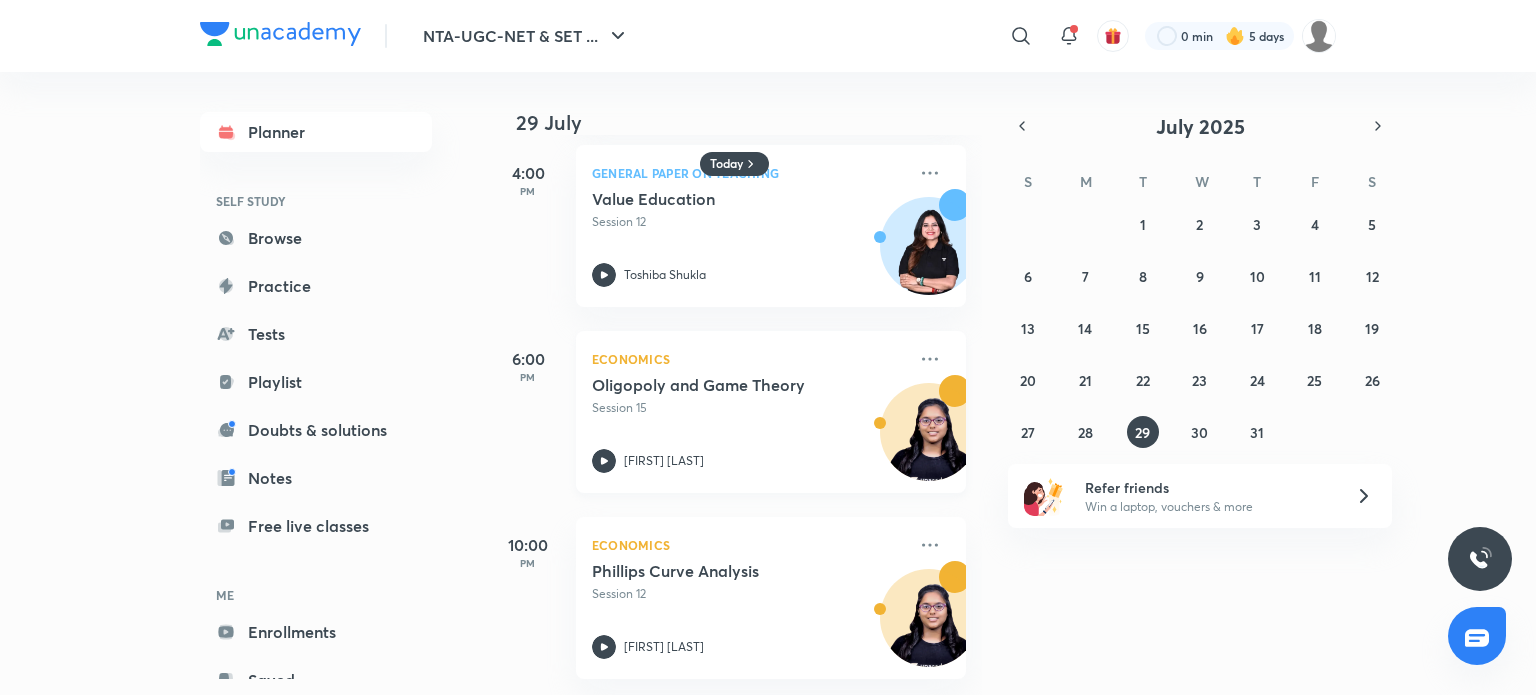 click 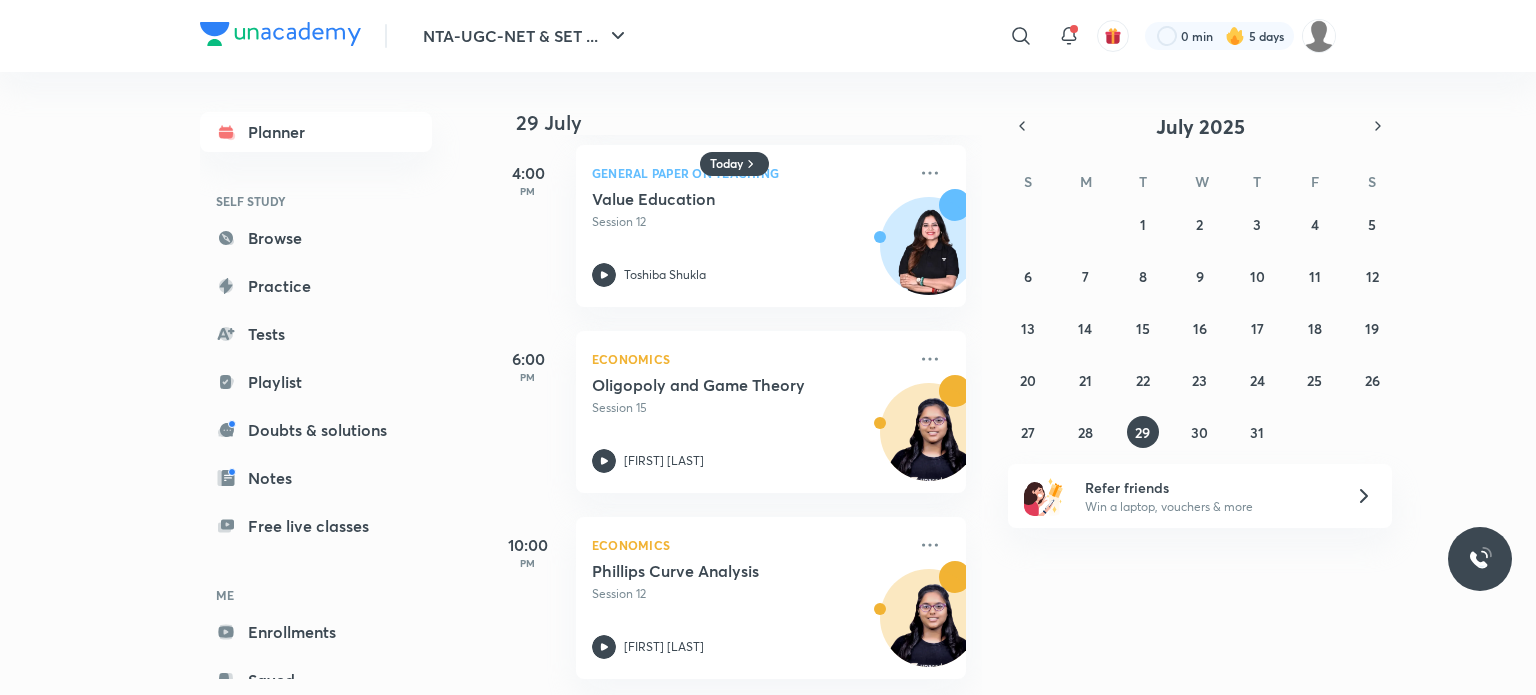 scroll, scrollTop: 233, scrollLeft: 0, axis: vertical 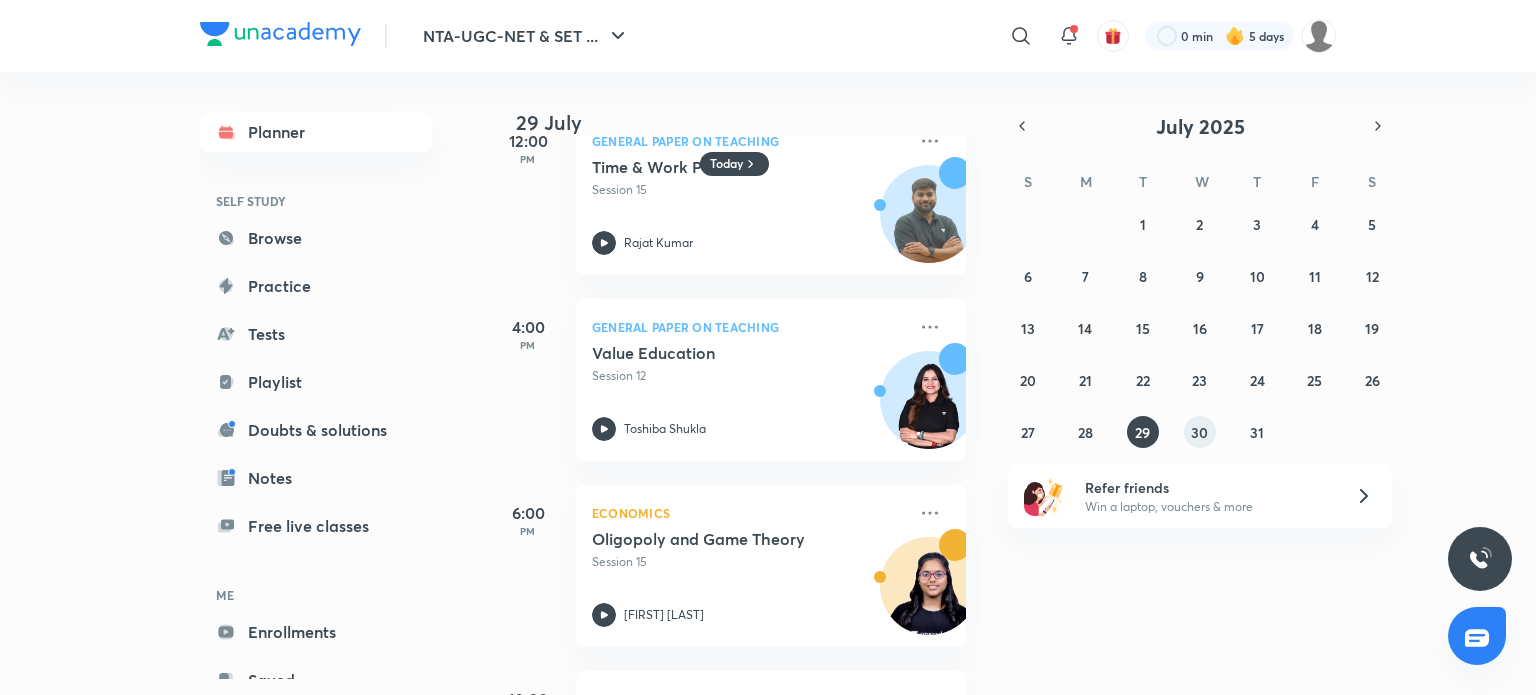 click on "30" at bounding box center [1199, 432] 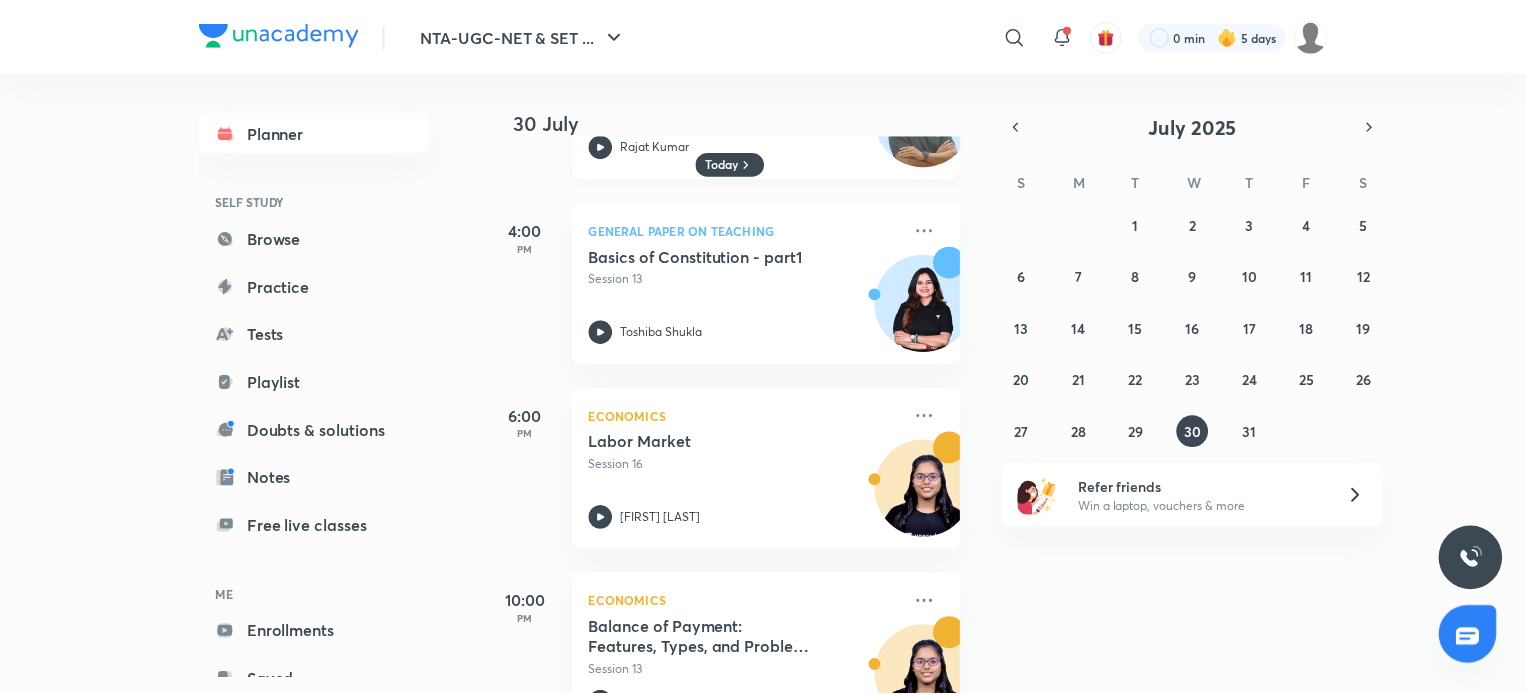 scroll, scrollTop: 402, scrollLeft: 0, axis: vertical 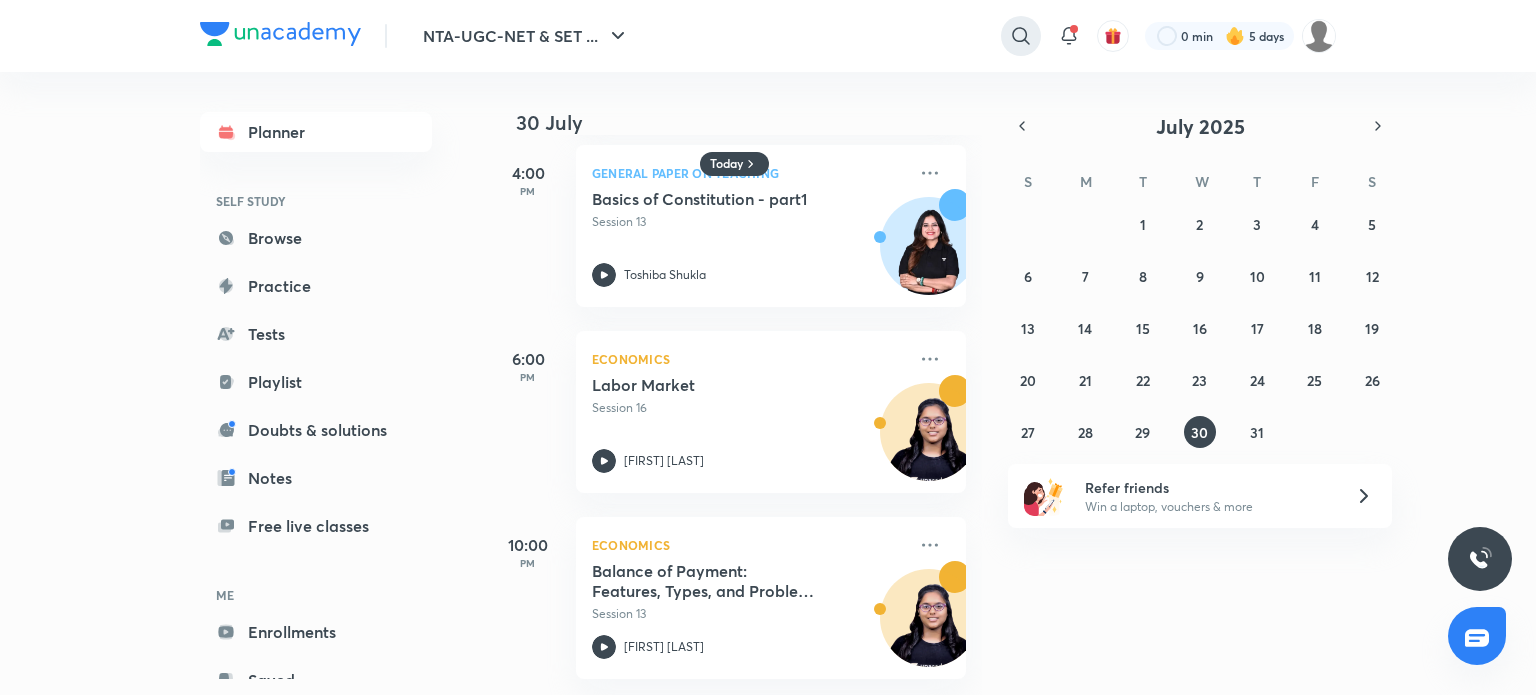 click 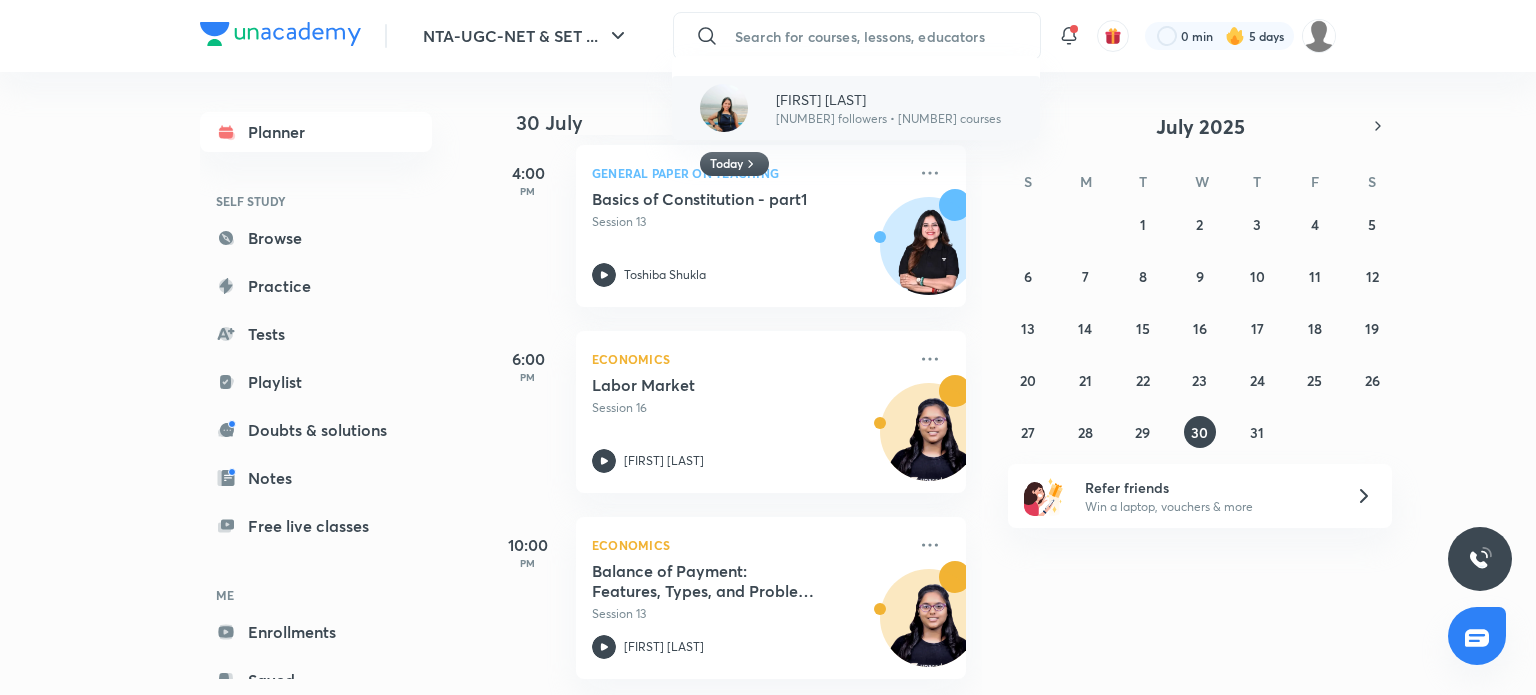 click on "[FIRST] [LAST] [NUMBER] followers • [NUMBER] courses" at bounding box center [856, 108] 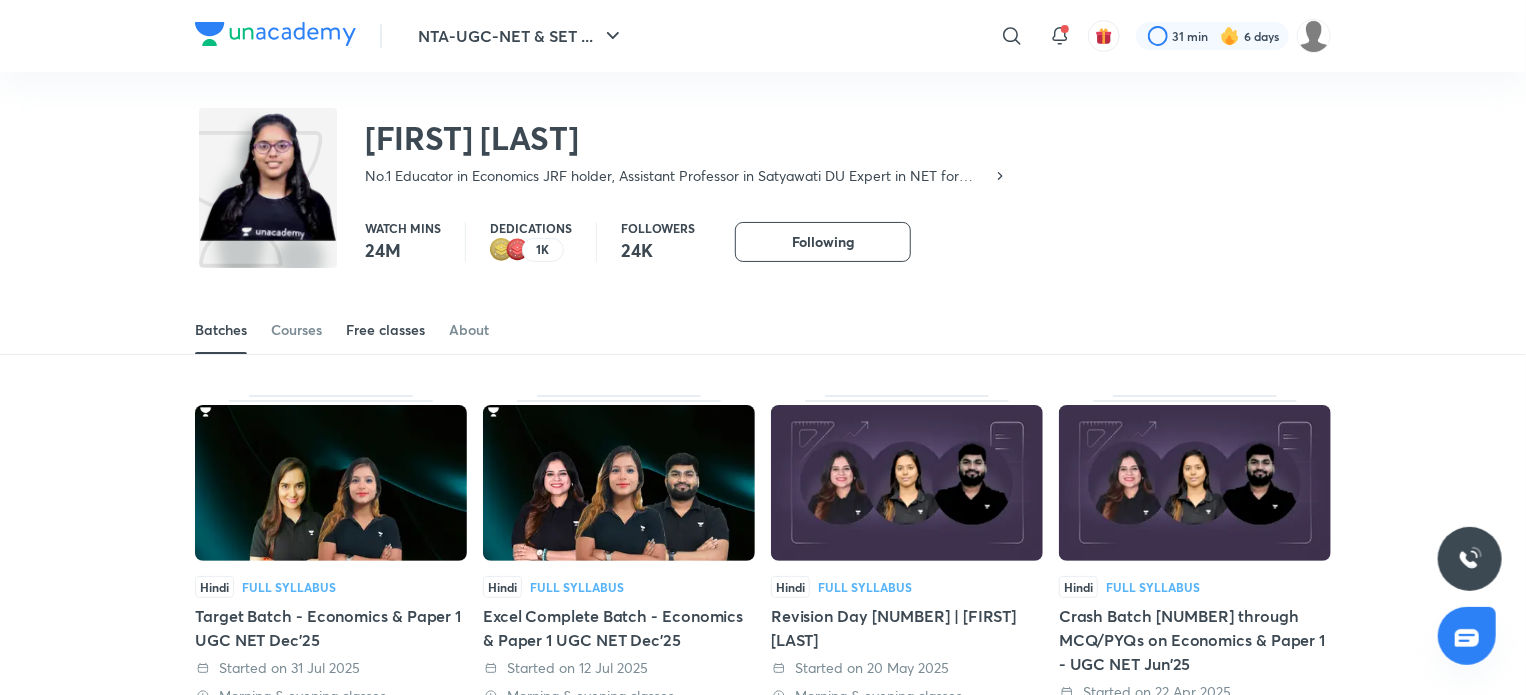 click on "Free classes" at bounding box center (385, 330) 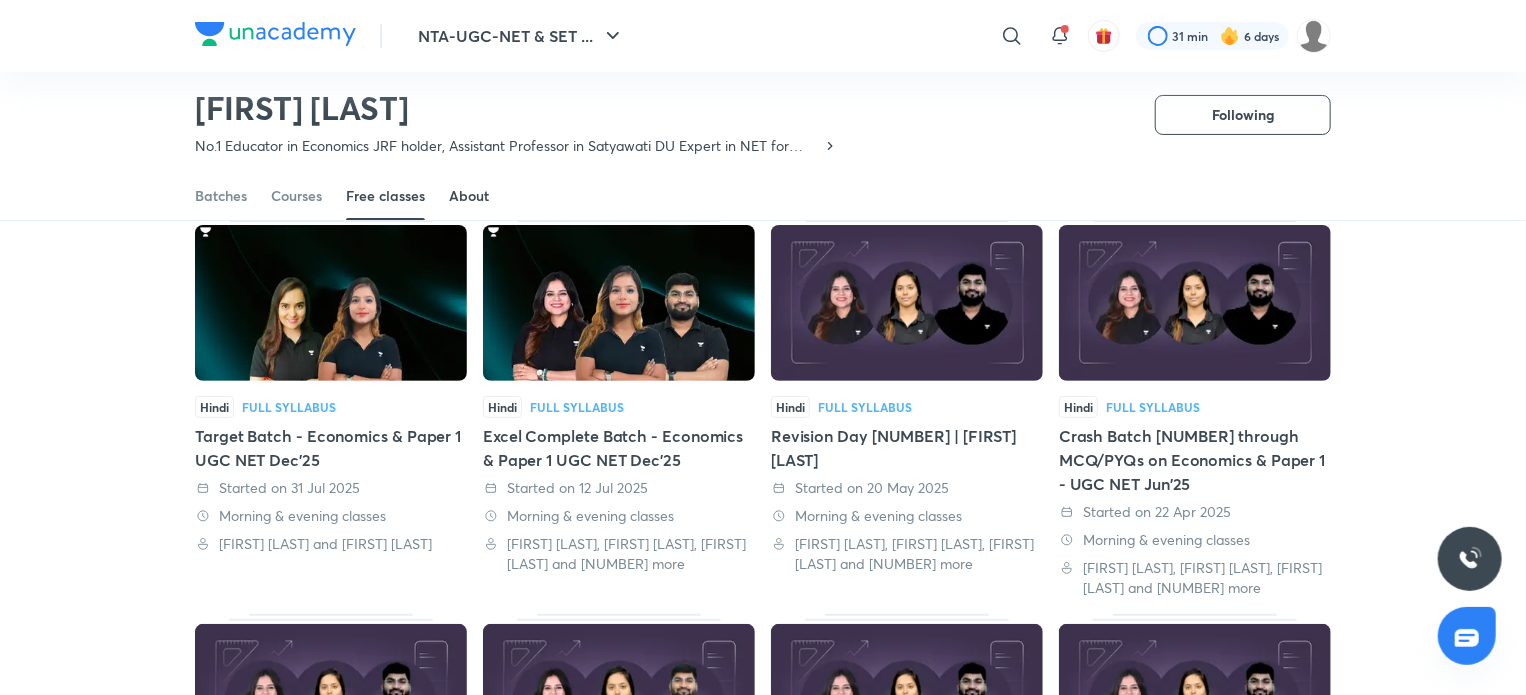 scroll, scrollTop: 125, scrollLeft: 0, axis: vertical 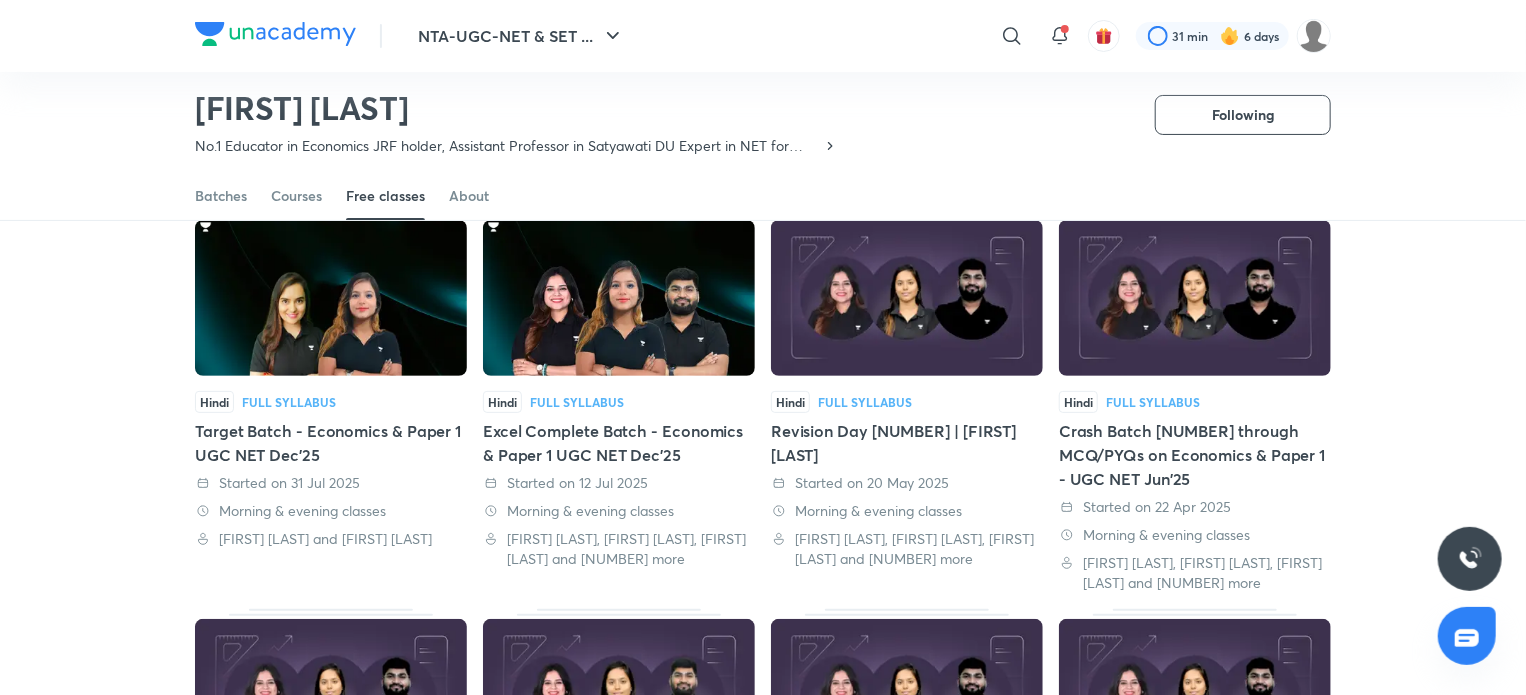 click on "Free classes" at bounding box center [385, 196] 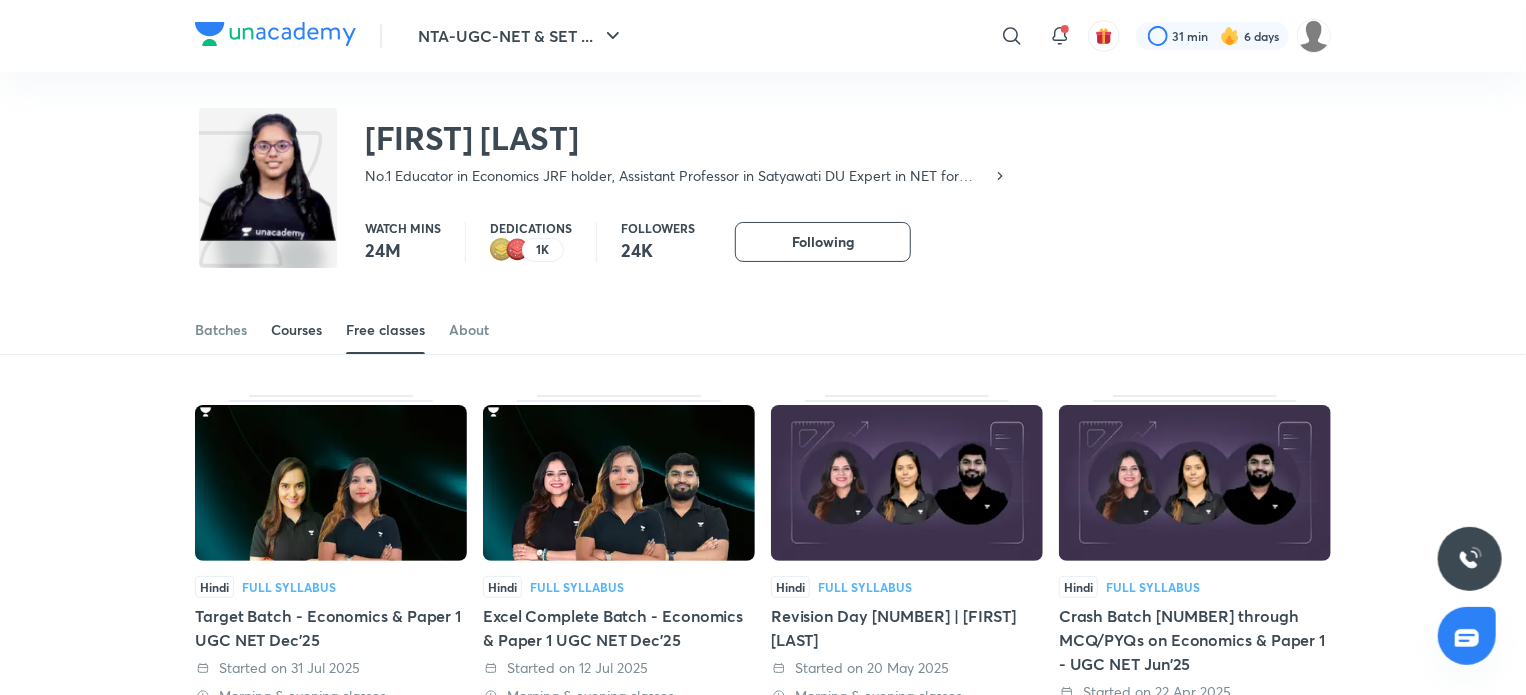 click on "Courses" at bounding box center (296, 330) 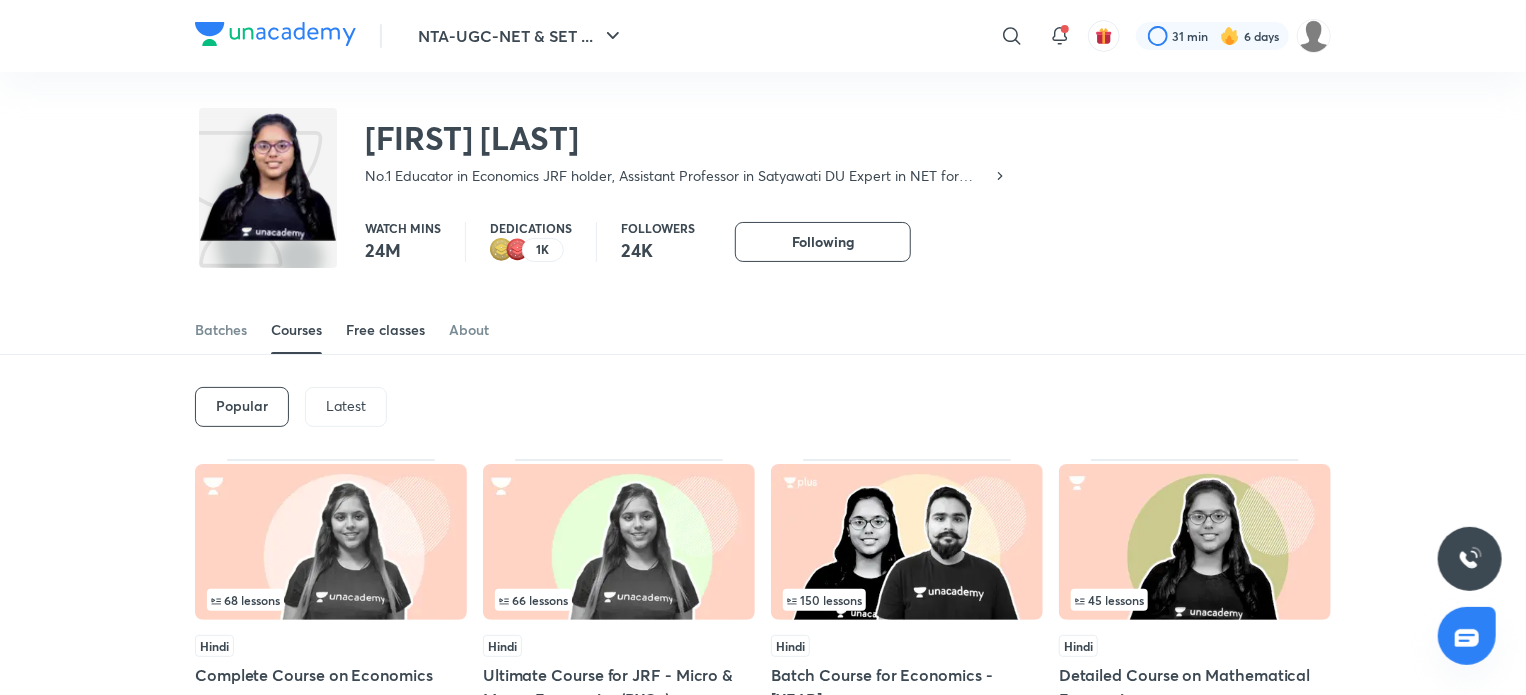 click on "Free classes" at bounding box center [385, 330] 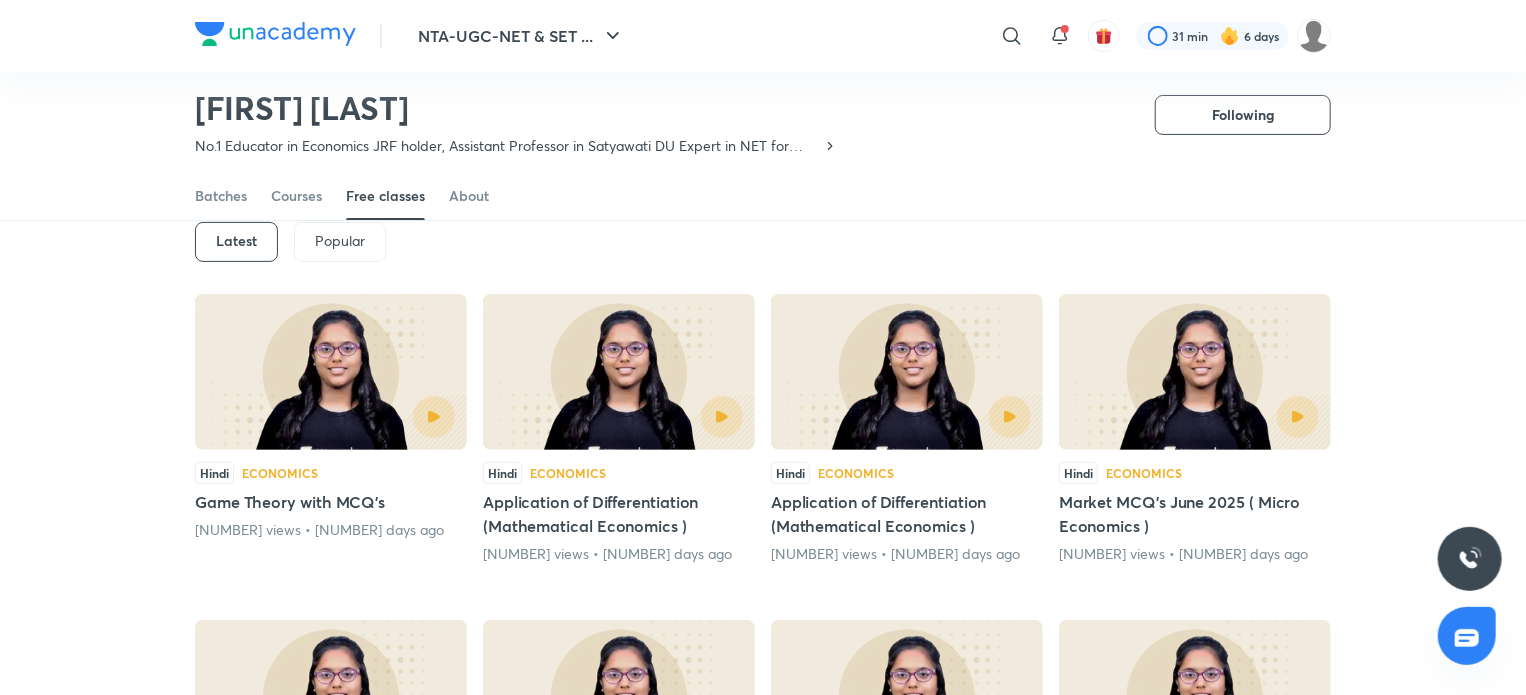 scroll, scrollTop: 104, scrollLeft: 0, axis: vertical 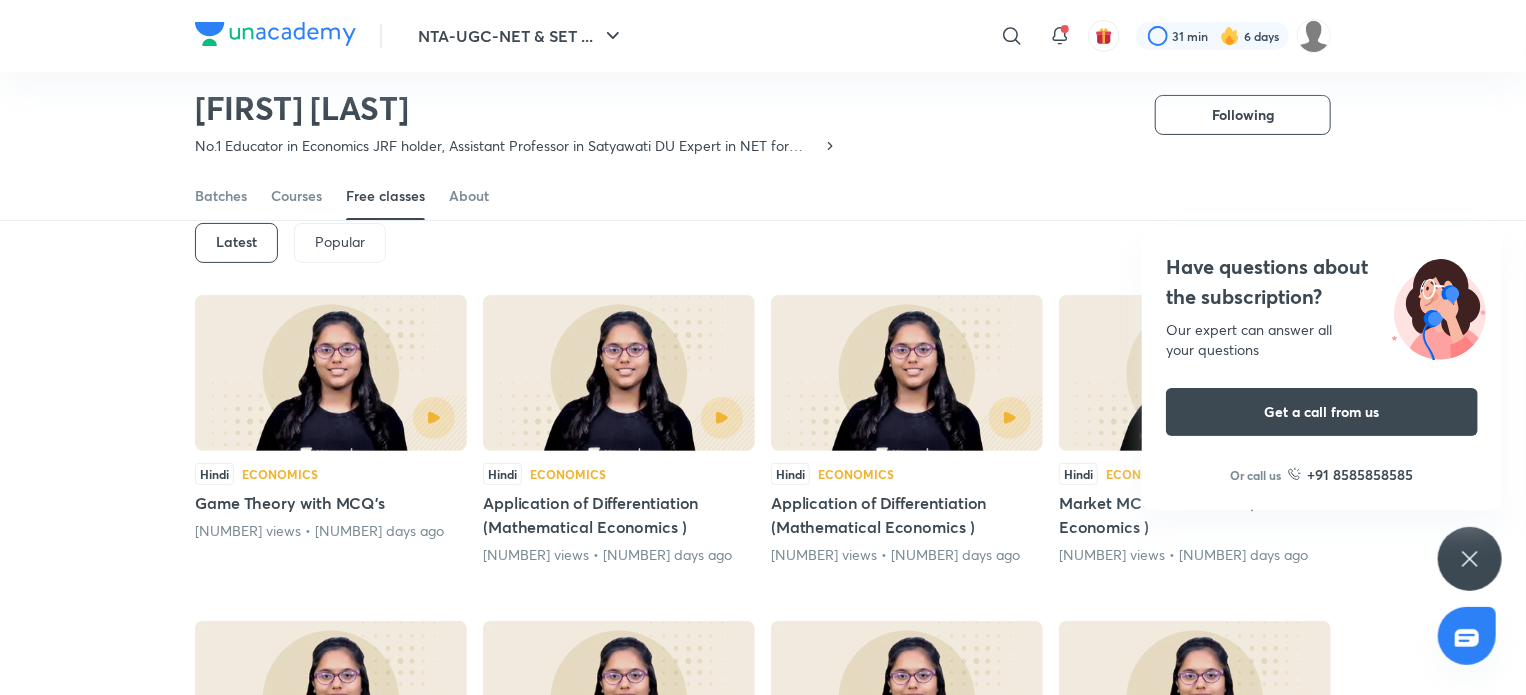 click on "Latest Popular" at bounding box center (763, 243) 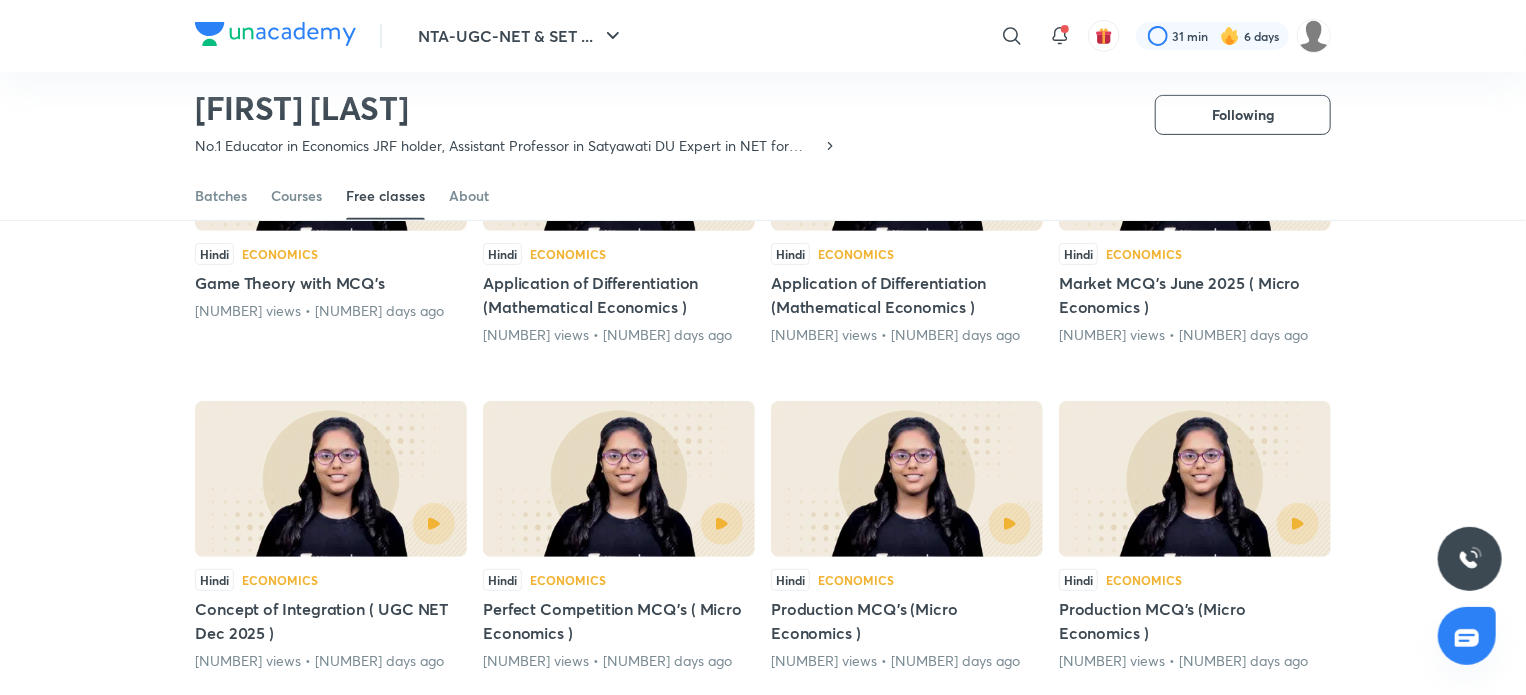 scroll, scrollTop: 319, scrollLeft: 0, axis: vertical 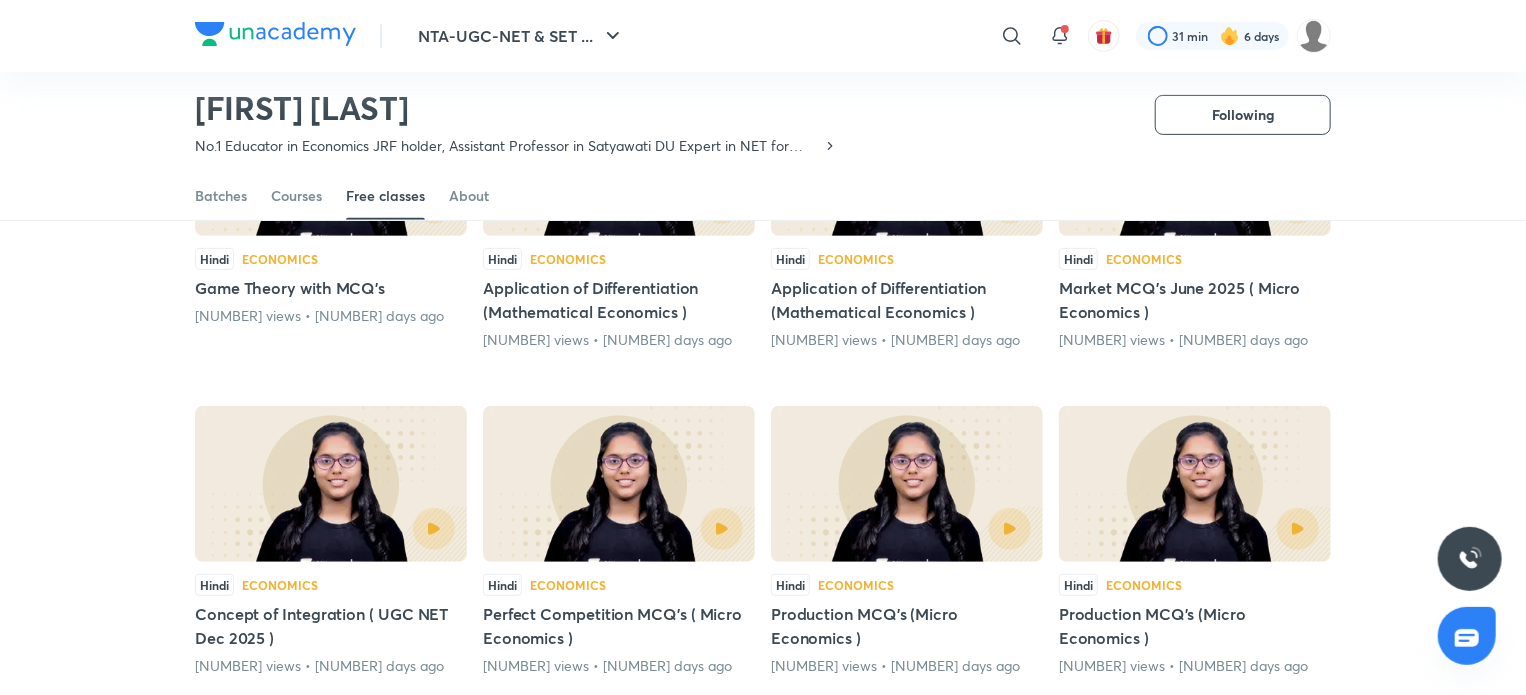 click at bounding box center (681, 529) 